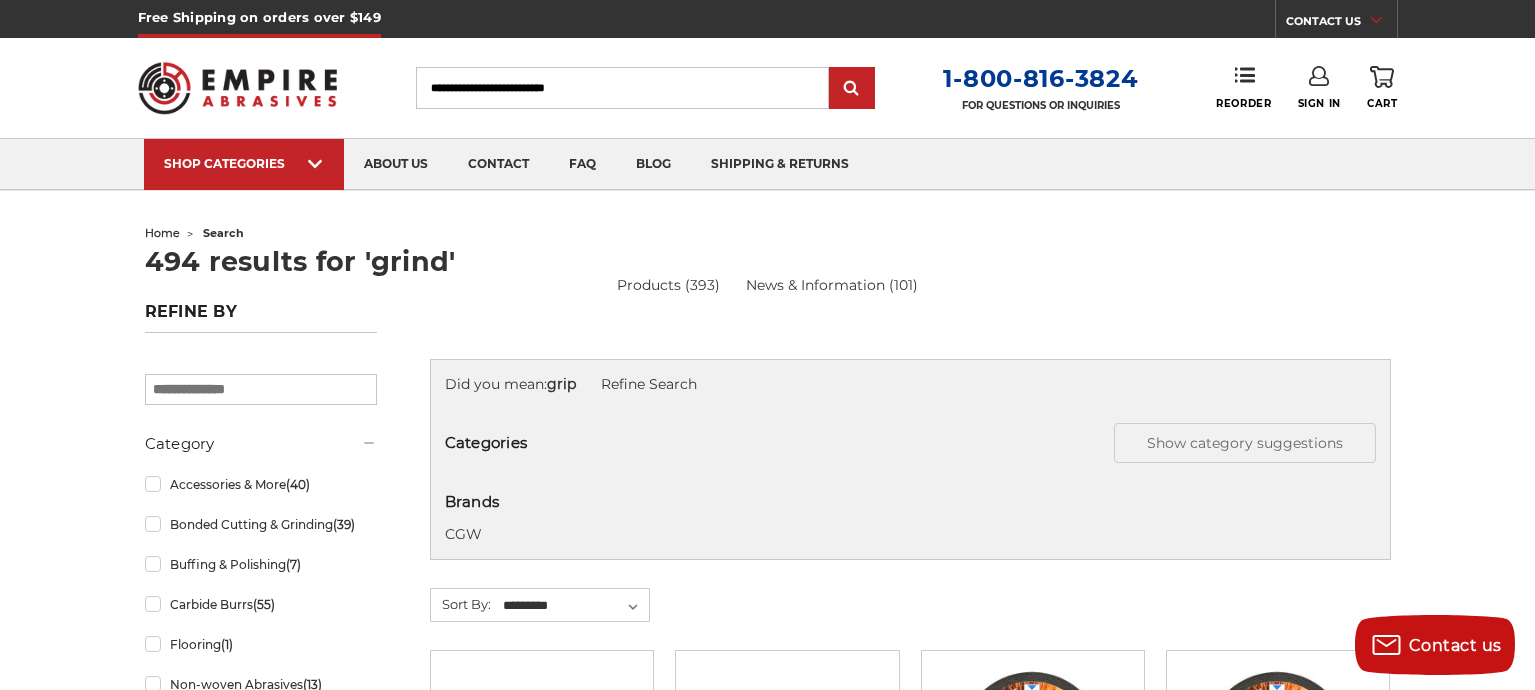scroll, scrollTop: 1816, scrollLeft: 0, axis: vertical 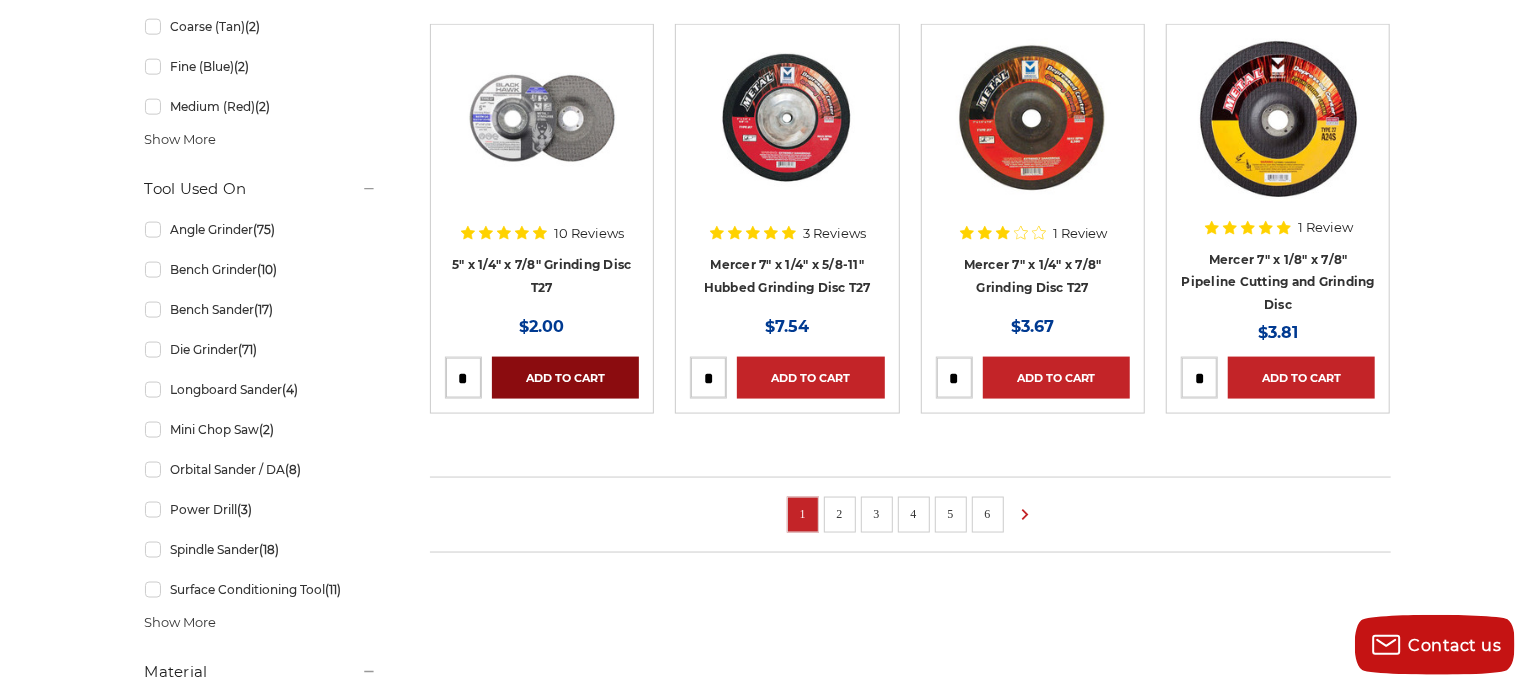 click on "Add to Cart" at bounding box center [565, 378] 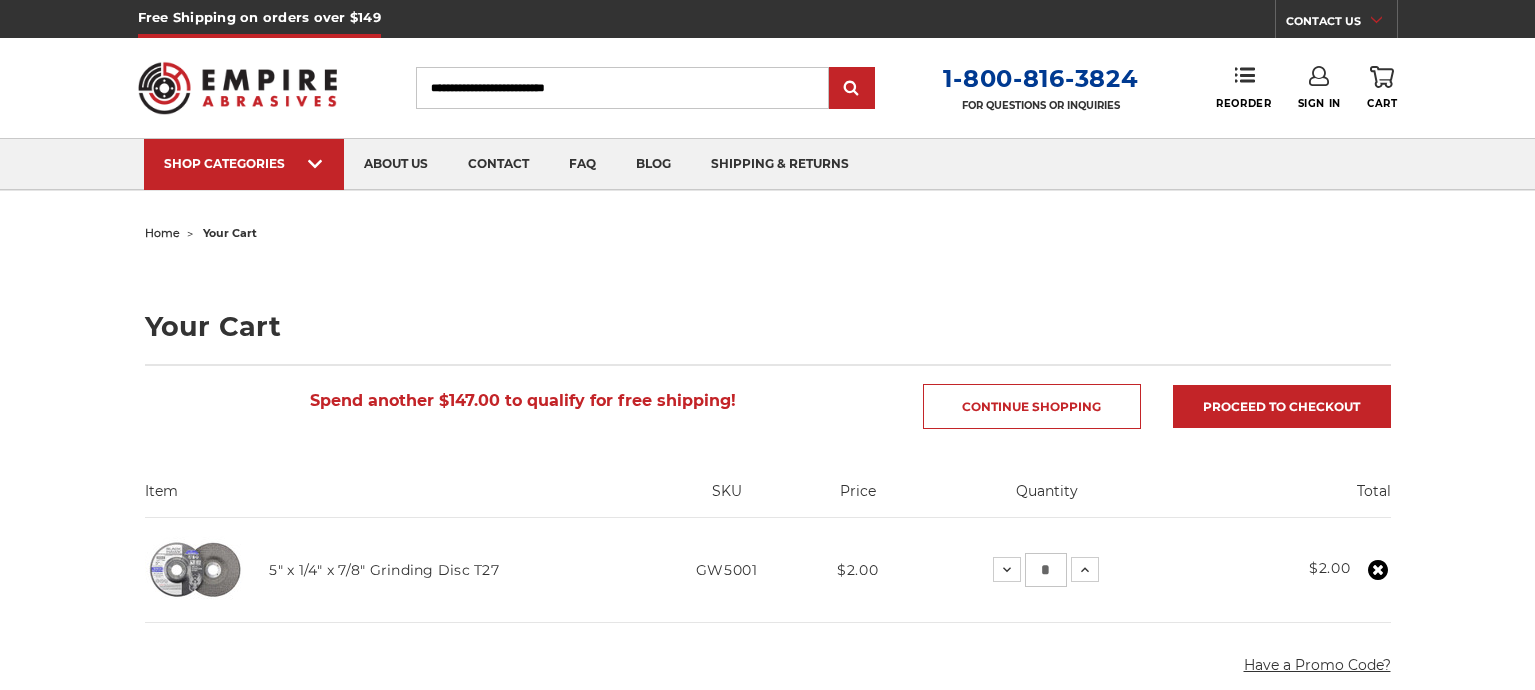scroll, scrollTop: 0, scrollLeft: 0, axis: both 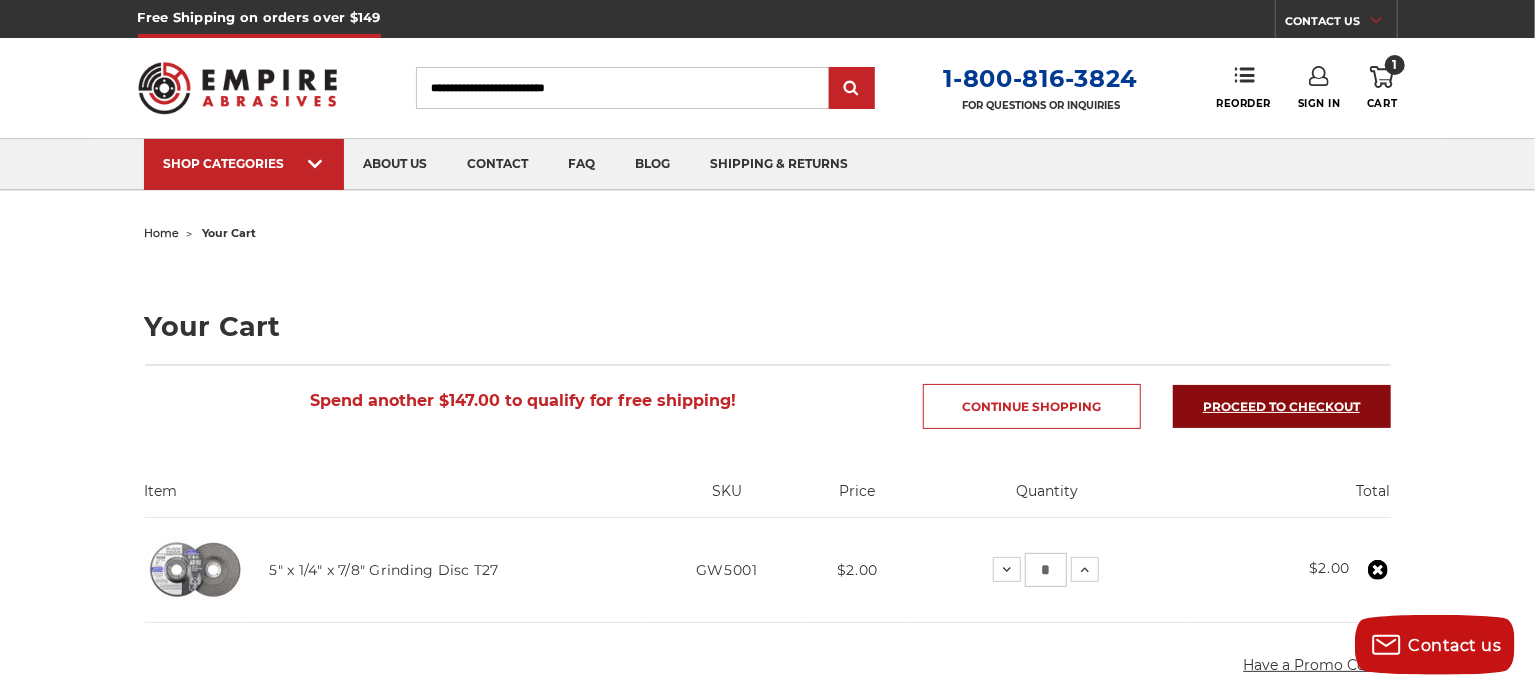 click on "Proceed to checkout" at bounding box center (1282, 406) 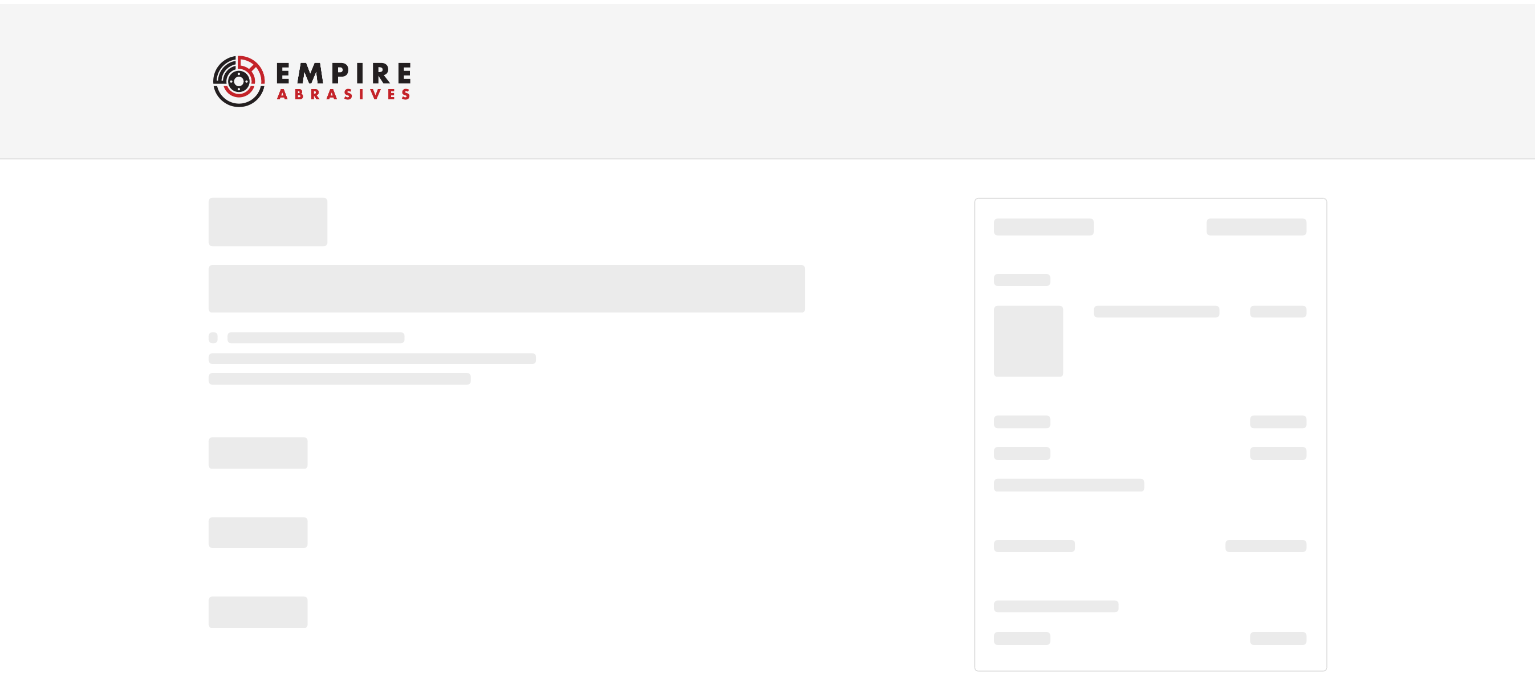 scroll, scrollTop: 0, scrollLeft: 0, axis: both 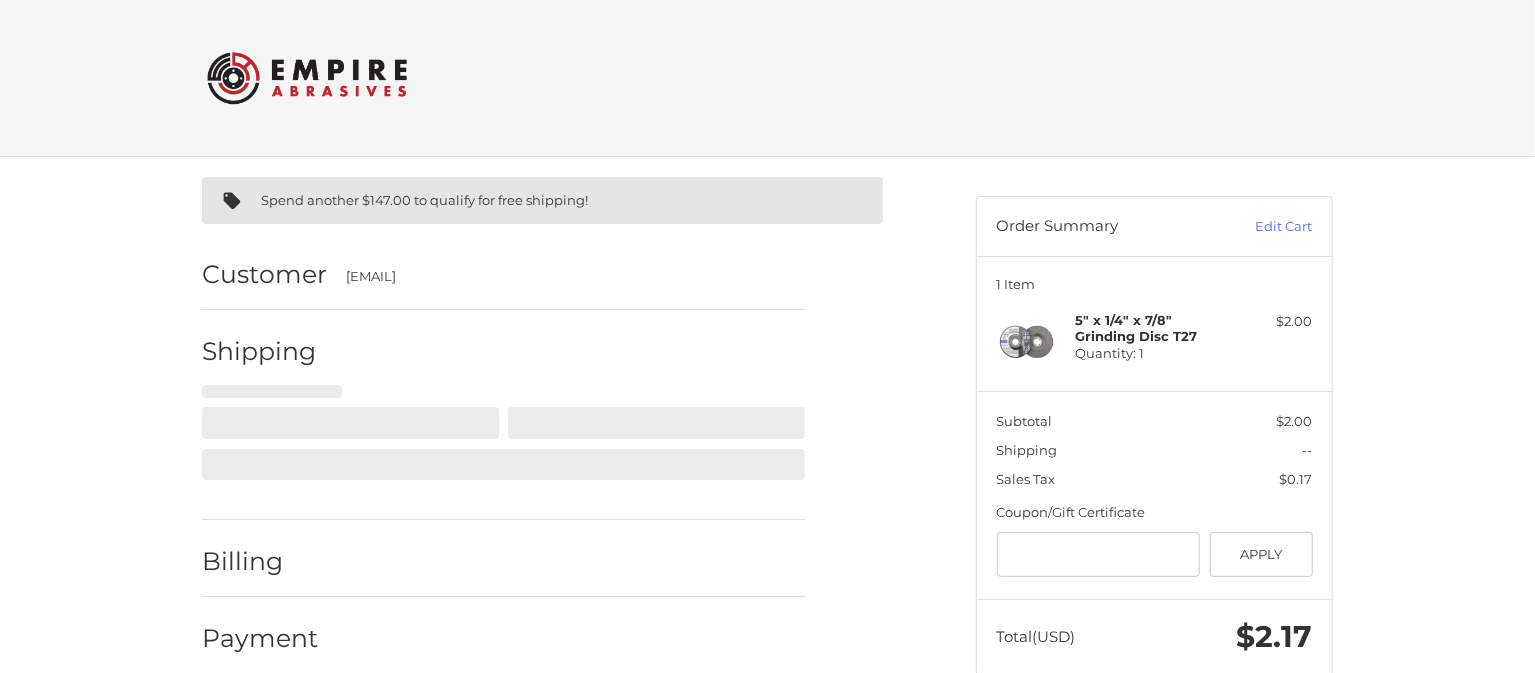 select on "**" 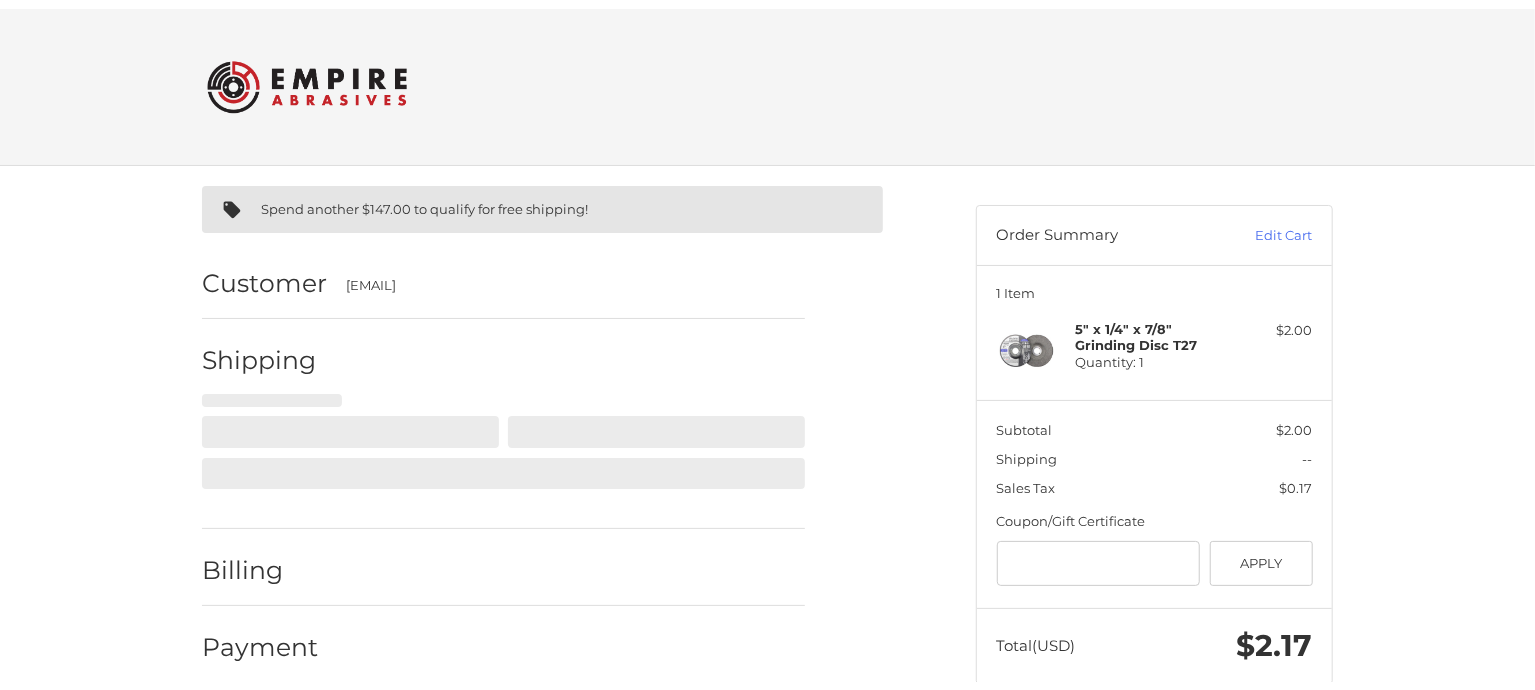 scroll, scrollTop: 40, scrollLeft: 0, axis: vertical 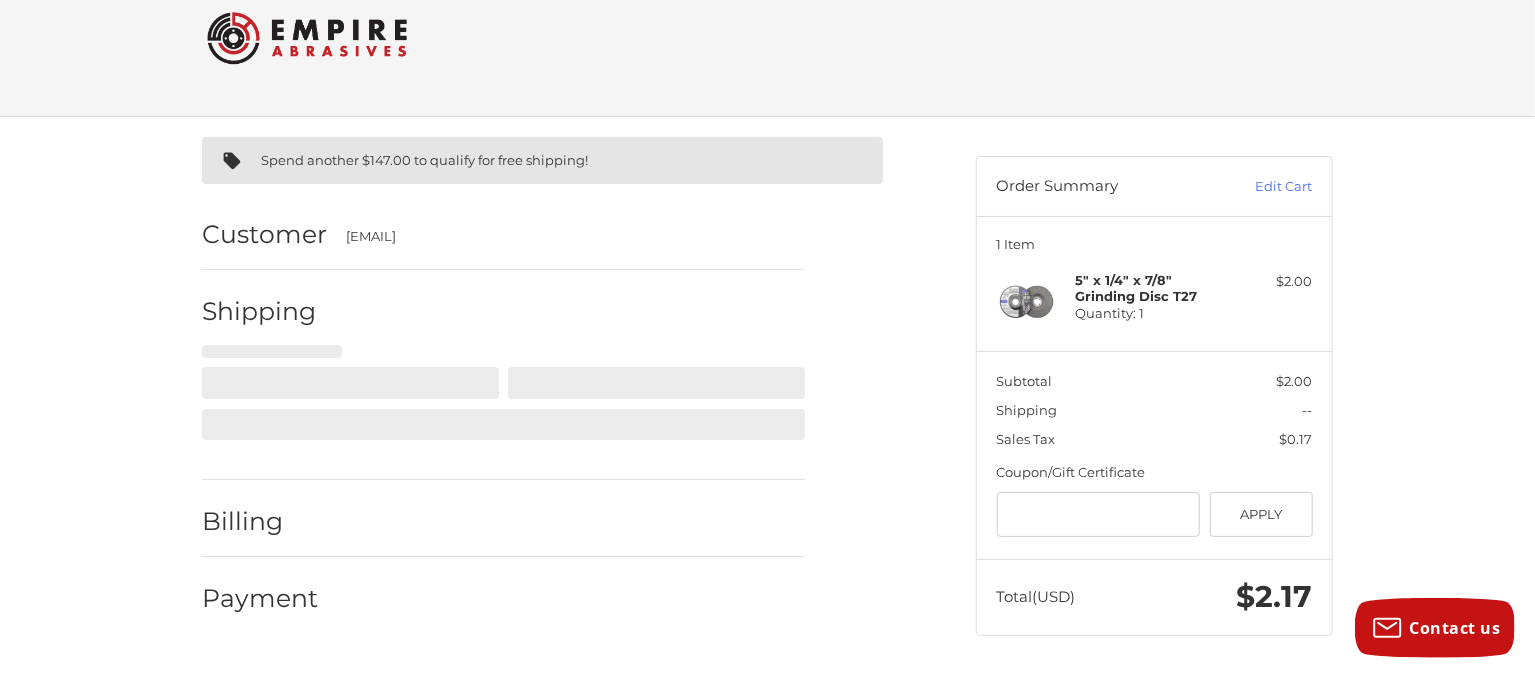 select on "**" 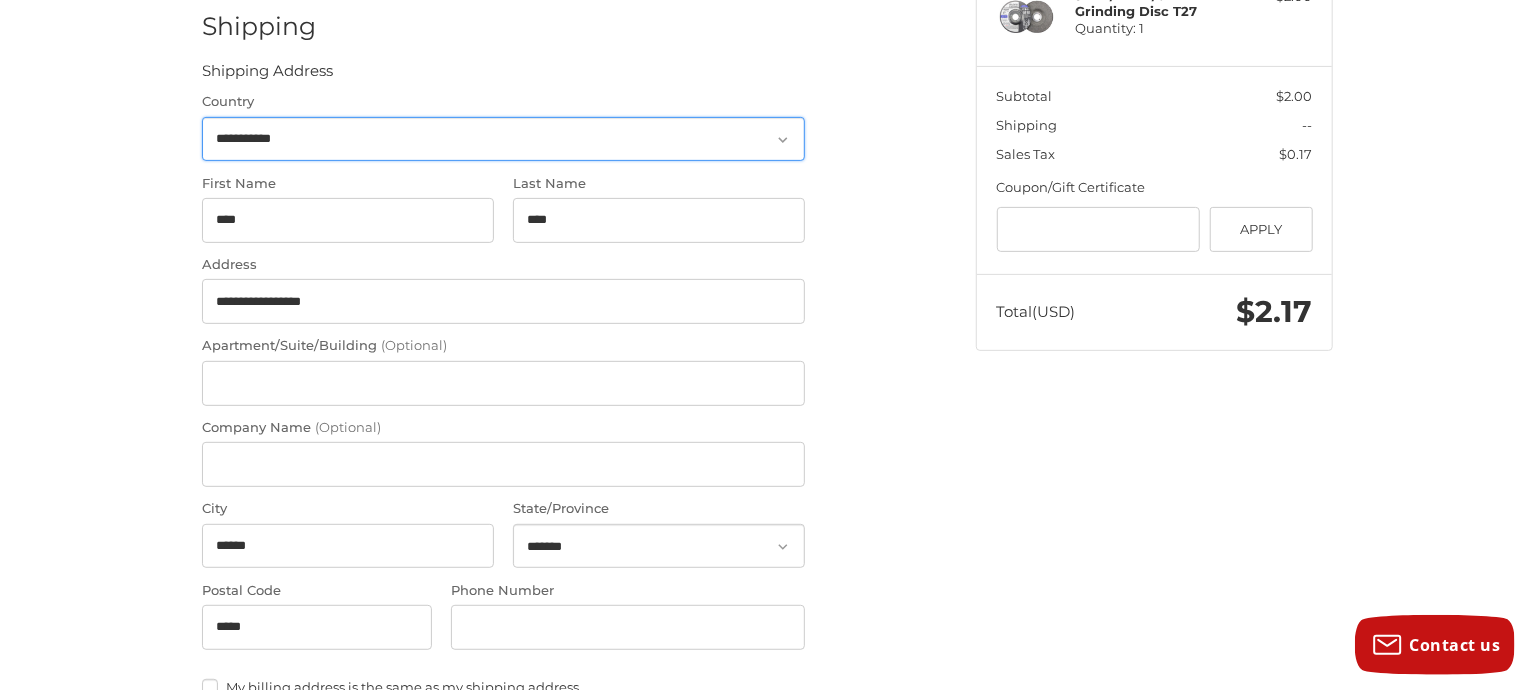 scroll, scrollTop: 311, scrollLeft: 0, axis: vertical 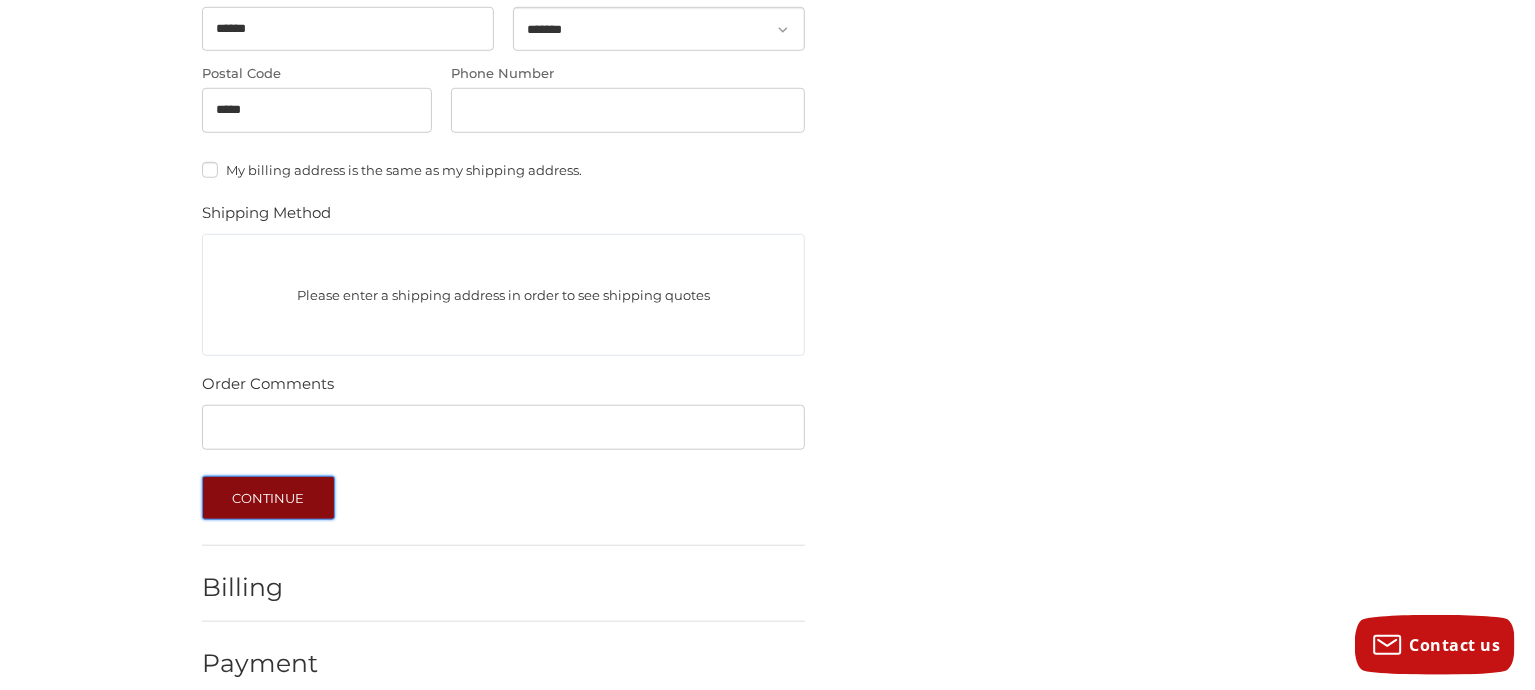 click on "Continue" at bounding box center [268, 498] 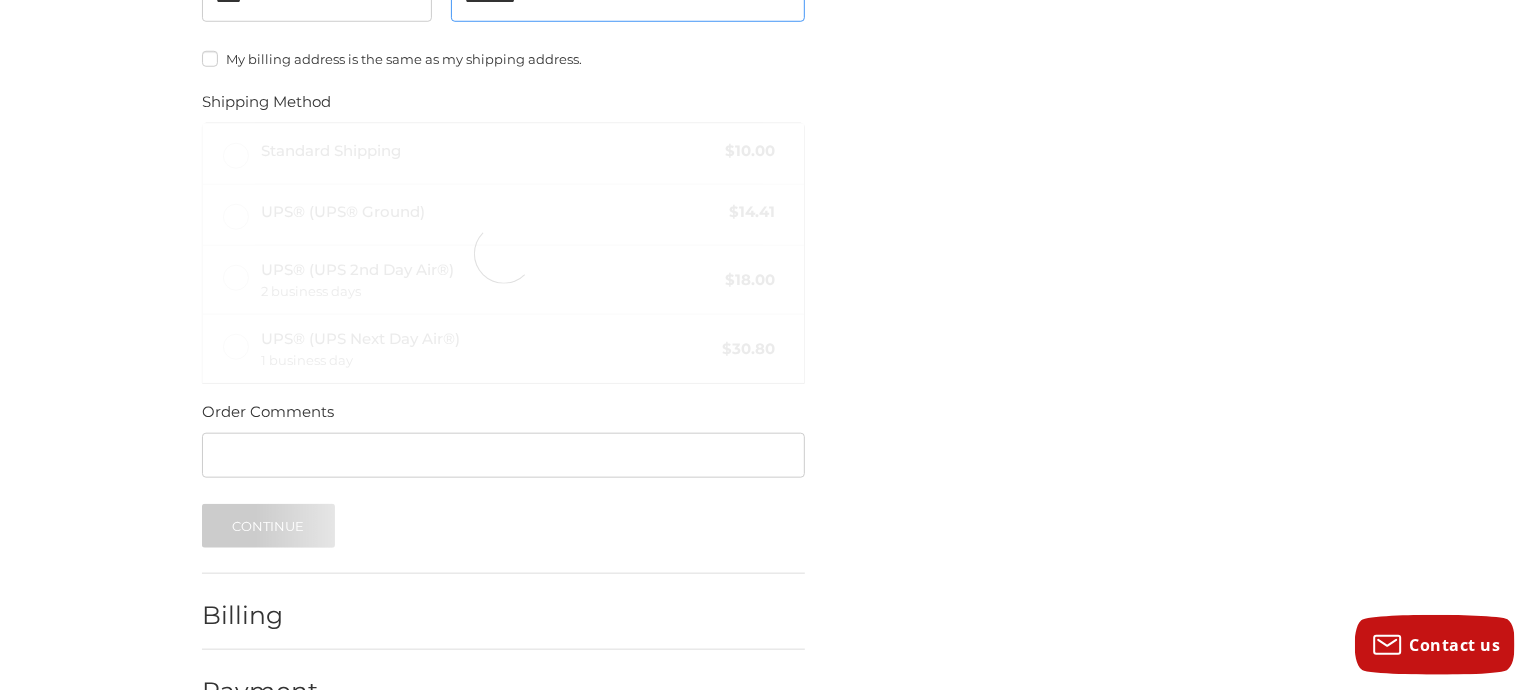 scroll, scrollTop: 1006, scrollLeft: 0, axis: vertical 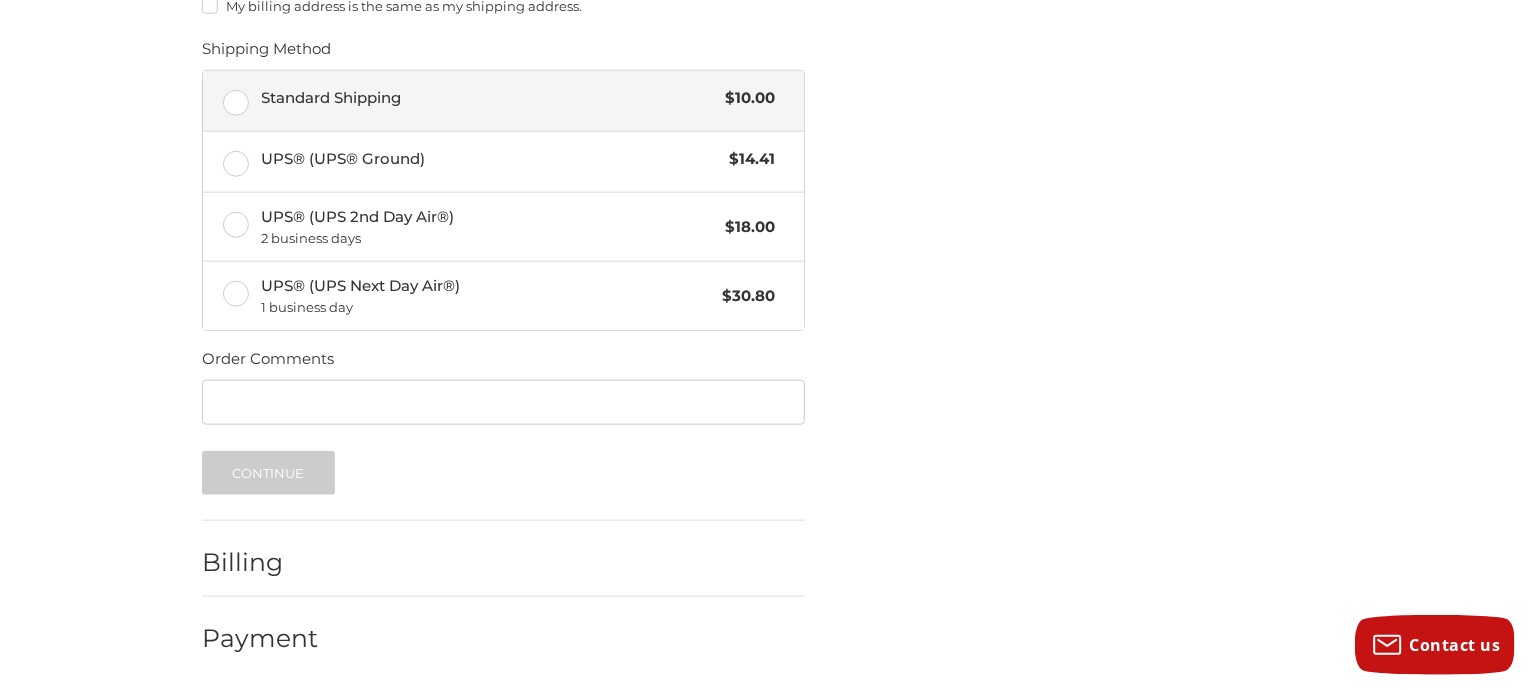 type on "**********" 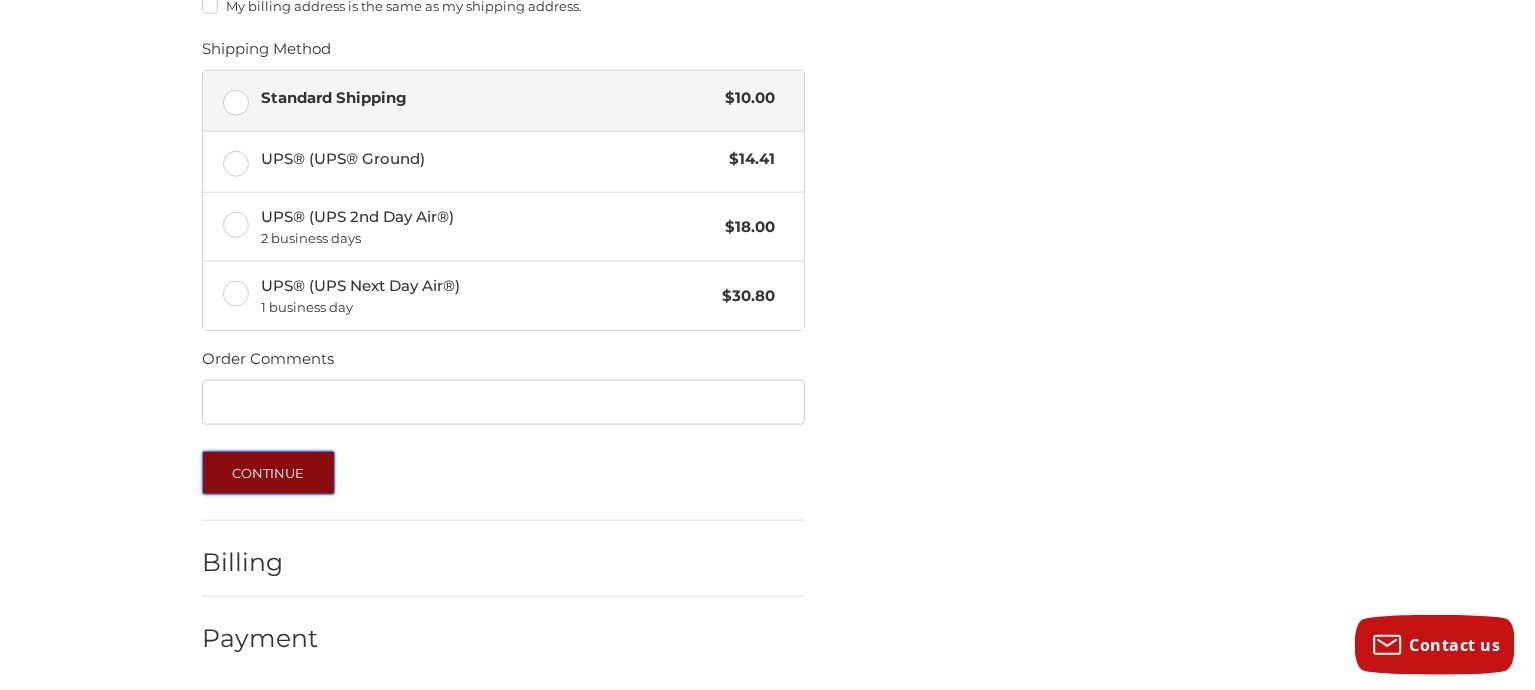 click on "Continue" at bounding box center (268, 473) 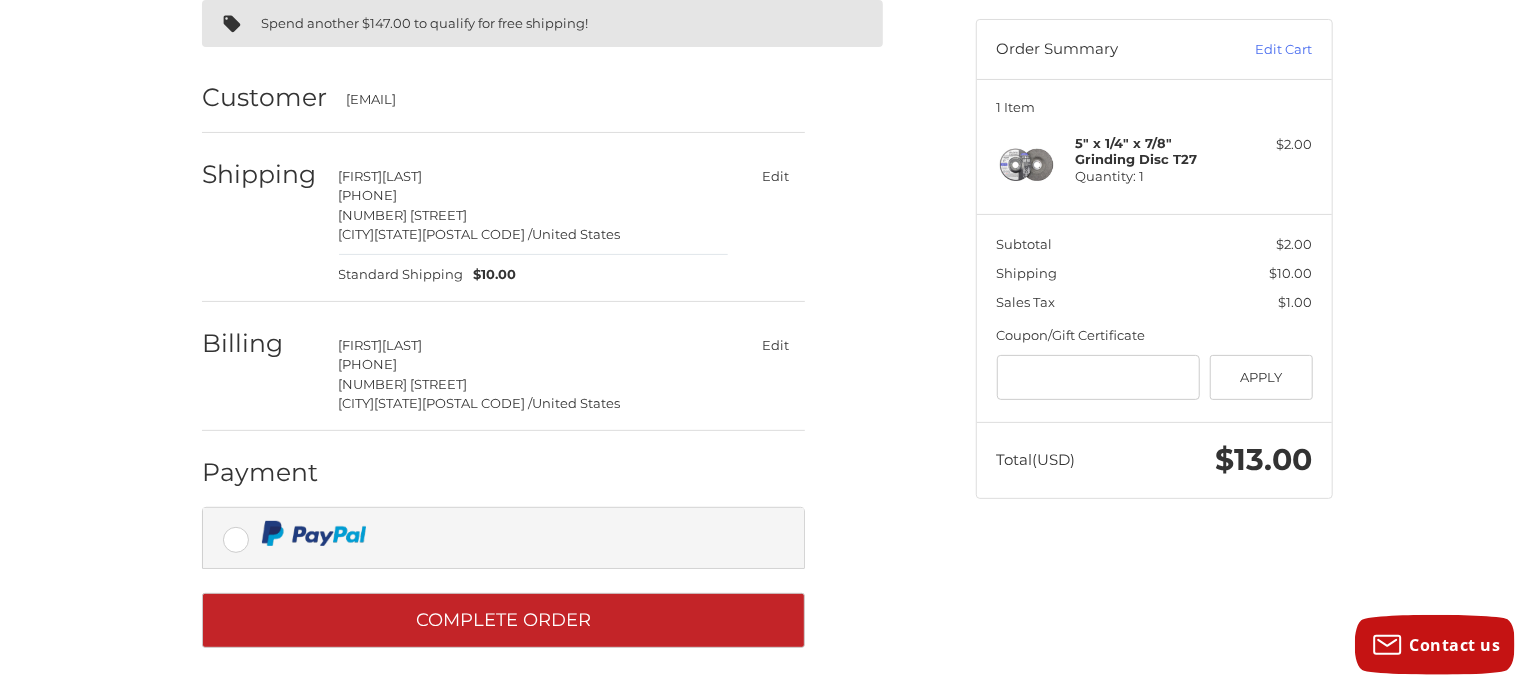 scroll, scrollTop: 0, scrollLeft: 0, axis: both 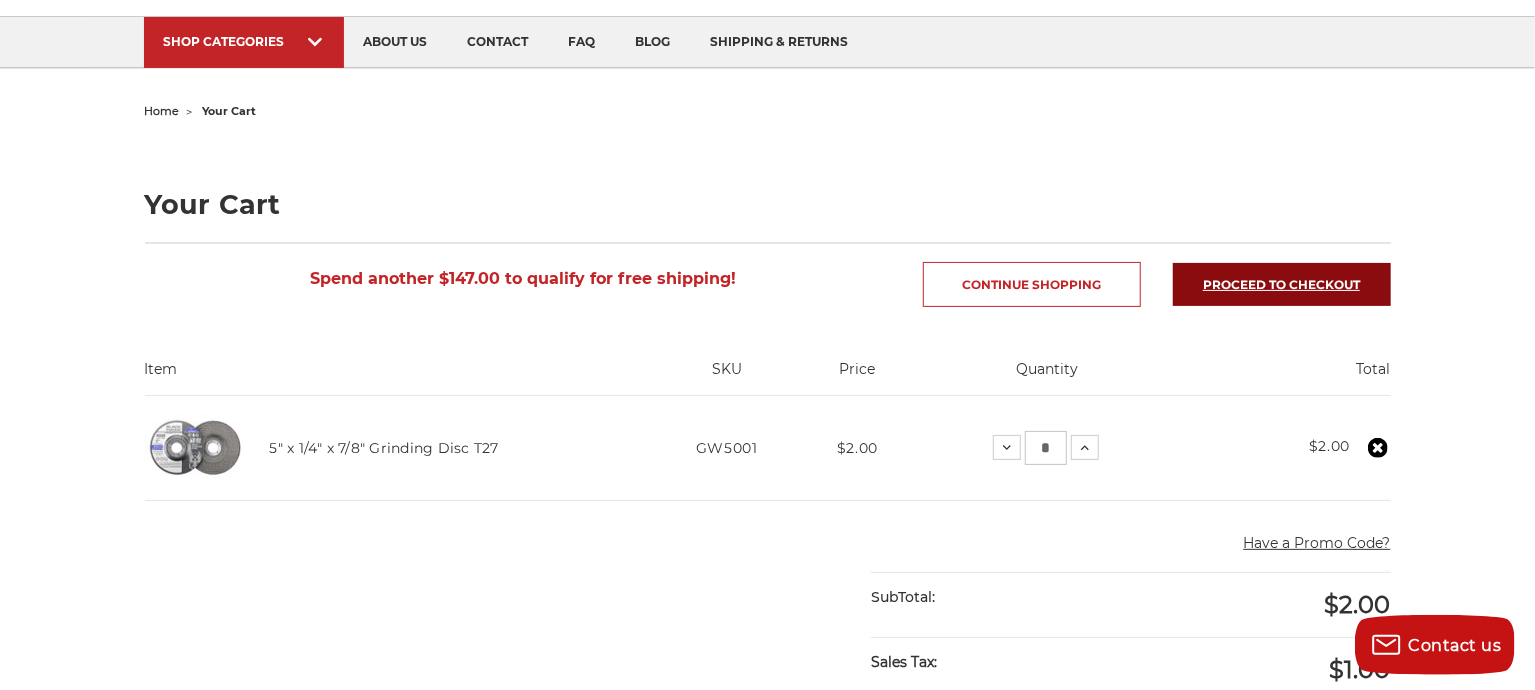 click on "Proceed to checkout" at bounding box center (1282, 284) 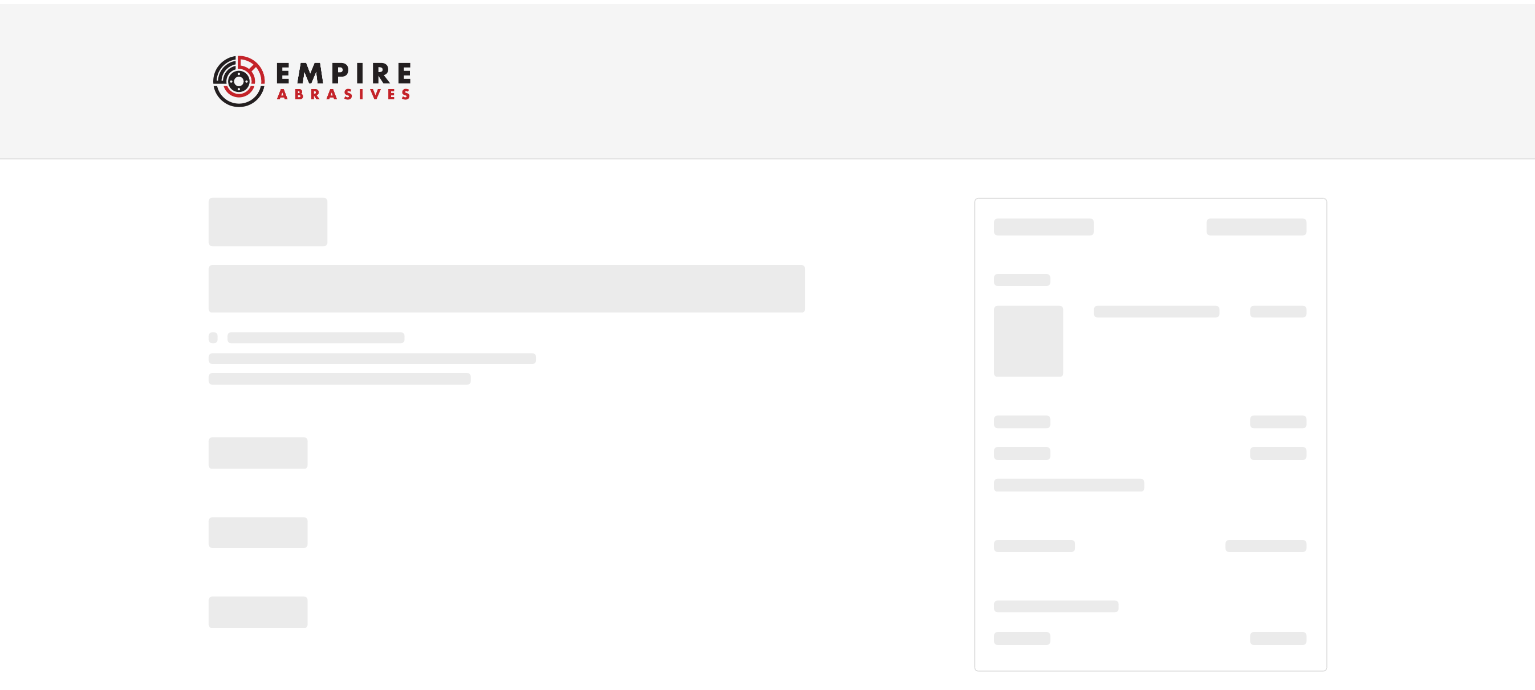 scroll, scrollTop: 0, scrollLeft: 0, axis: both 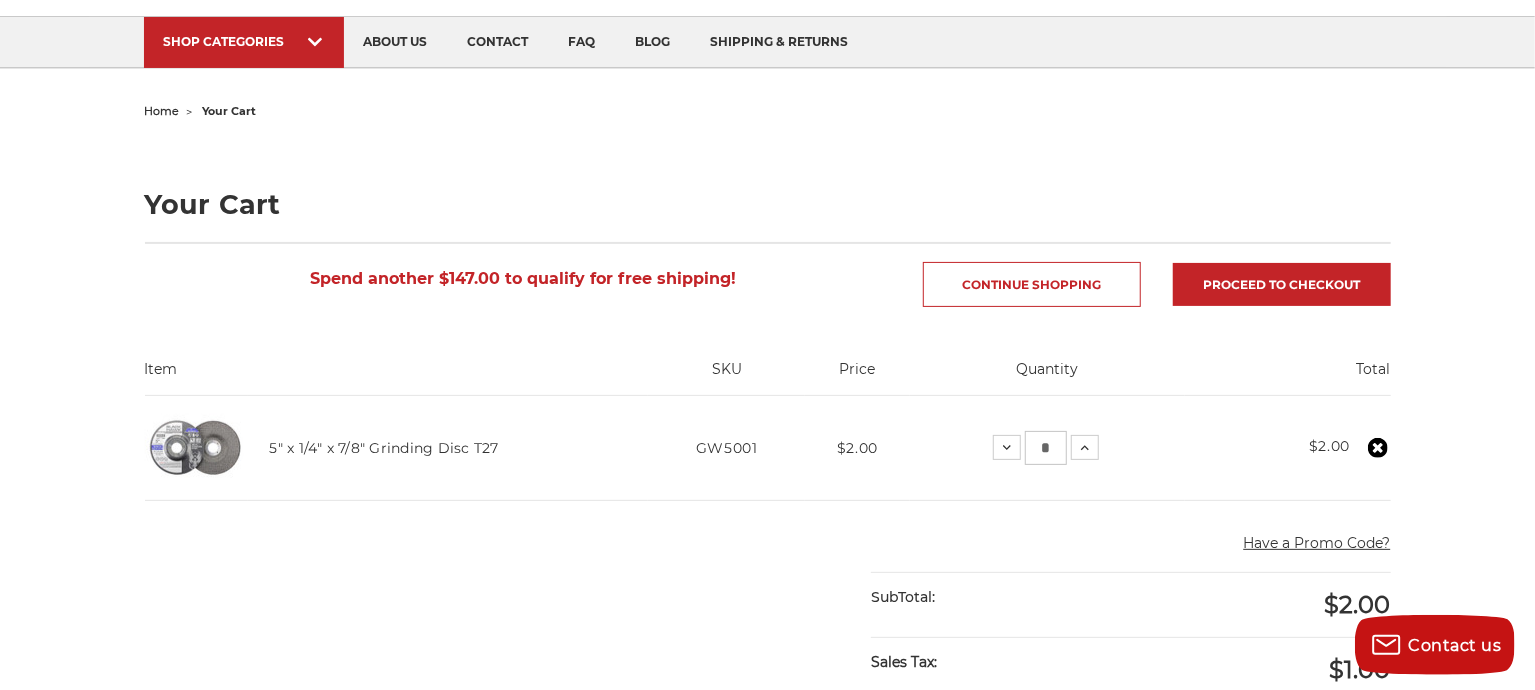 click 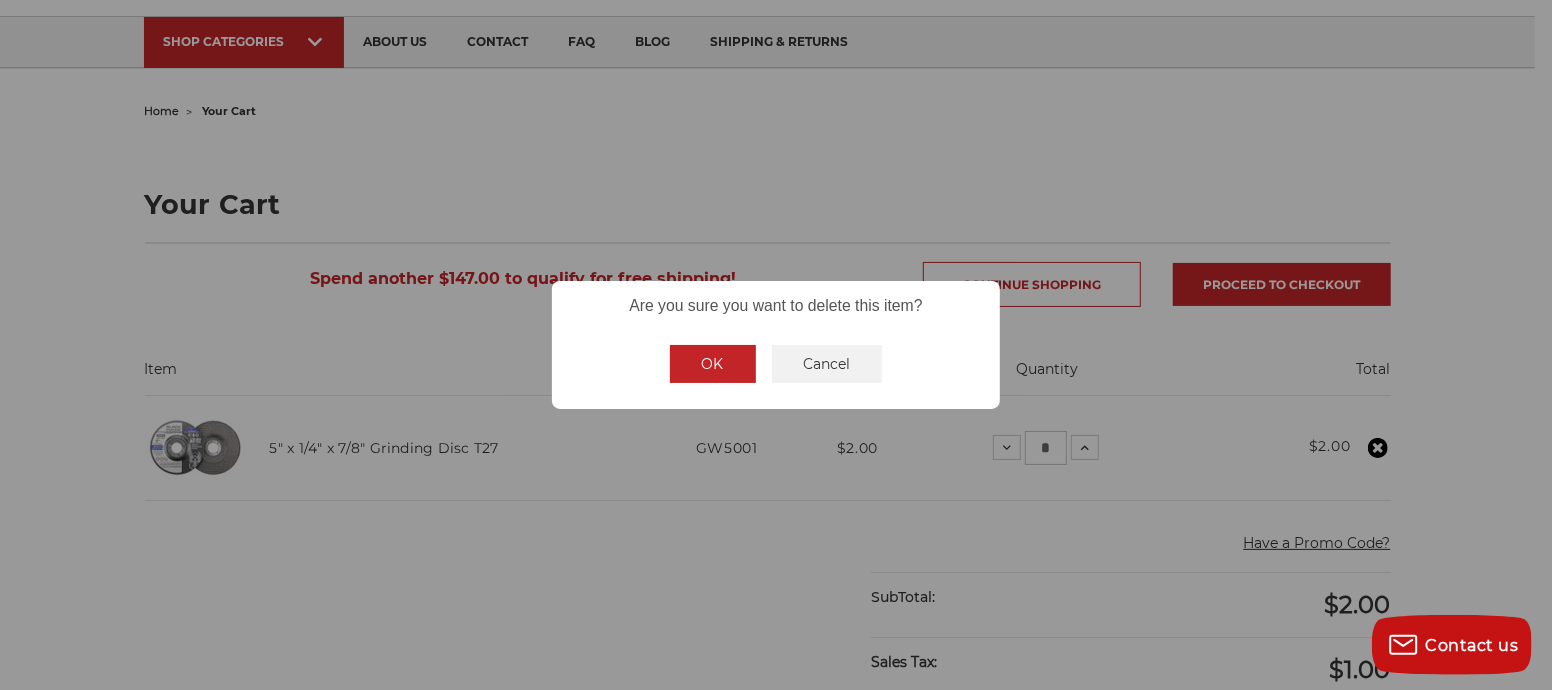 click on "OK" at bounding box center (713, 364) 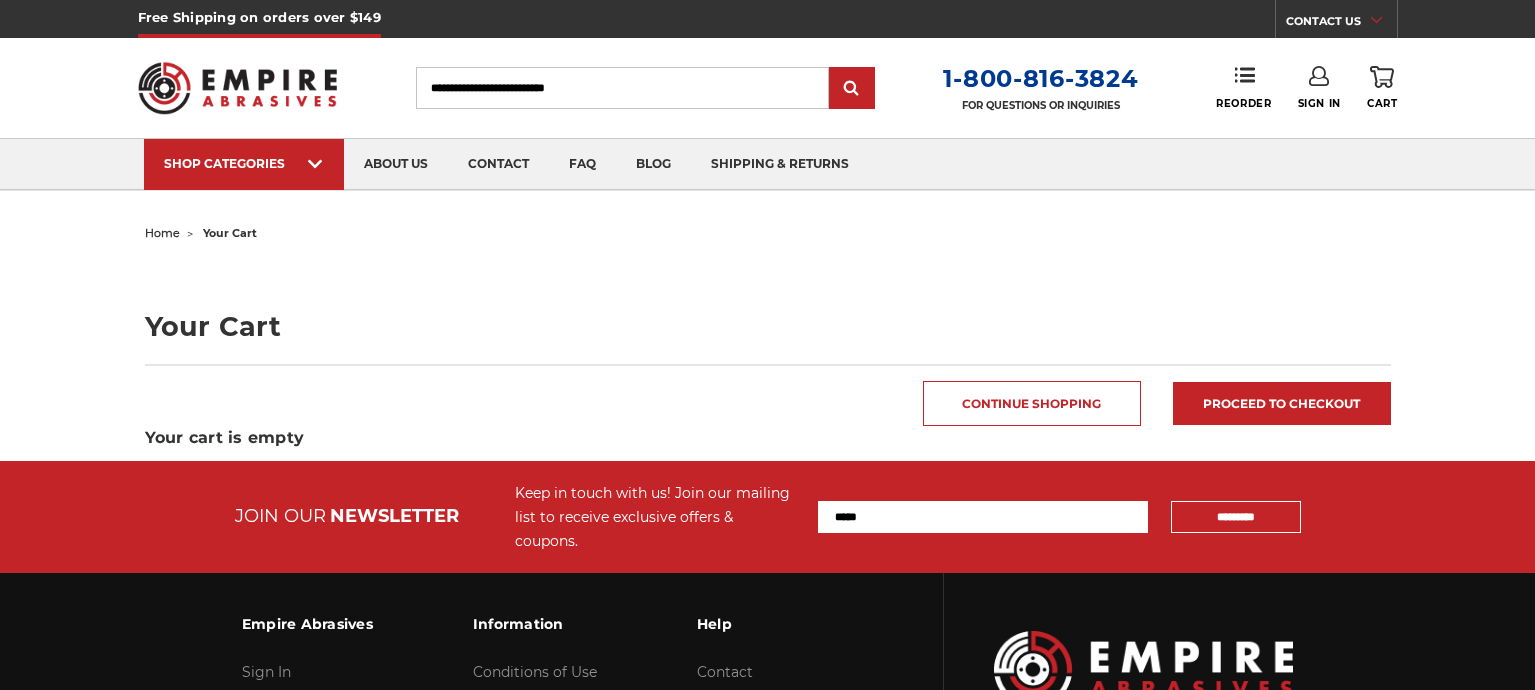 scroll, scrollTop: 122, scrollLeft: 0, axis: vertical 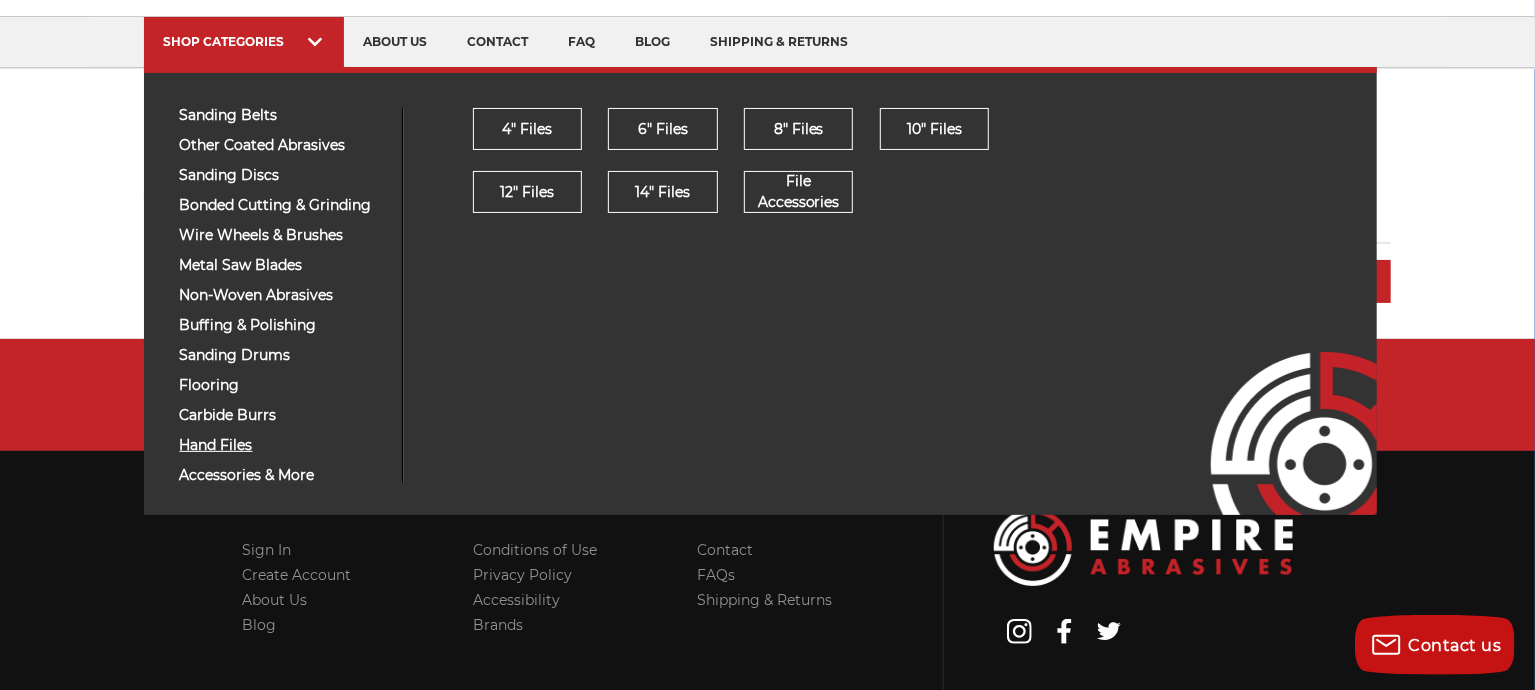 click on "hand files" at bounding box center [283, 445] 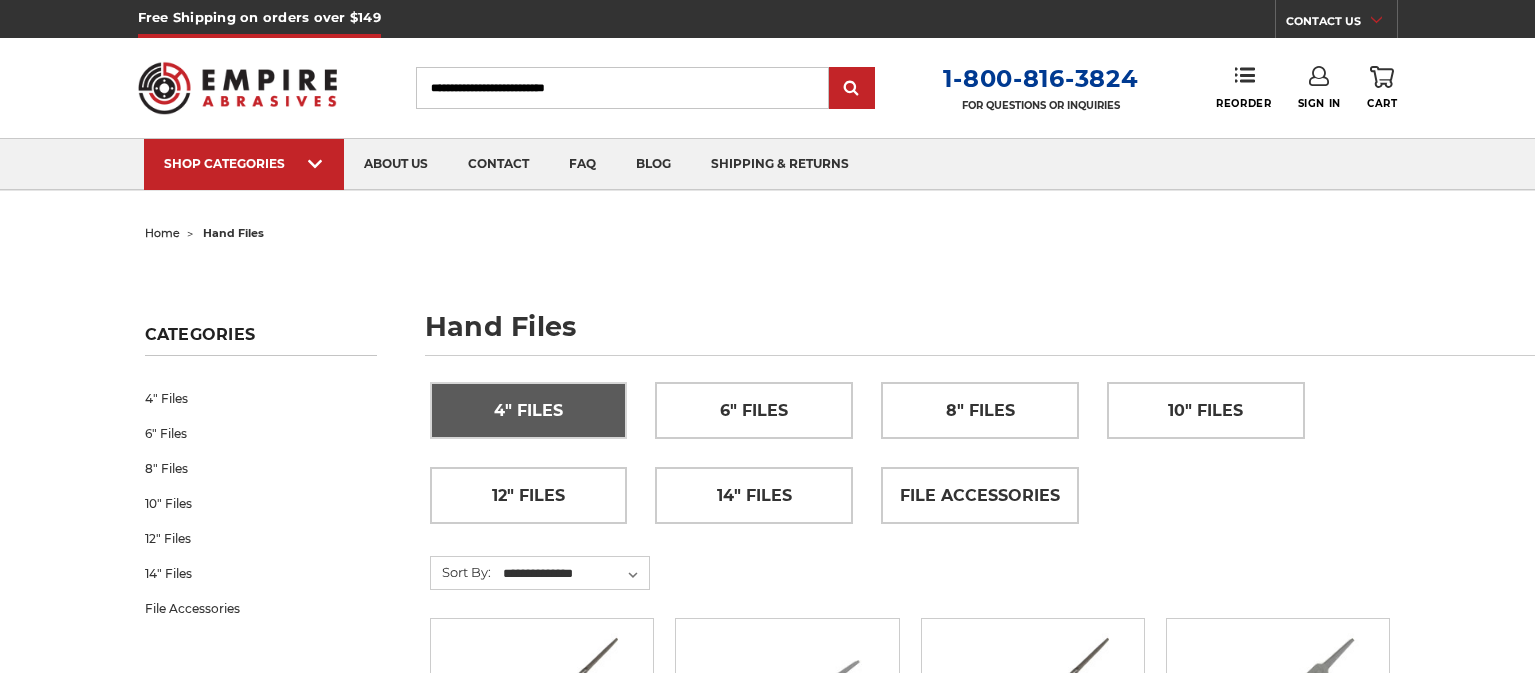 scroll, scrollTop: 0, scrollLeft: 0, axis: both 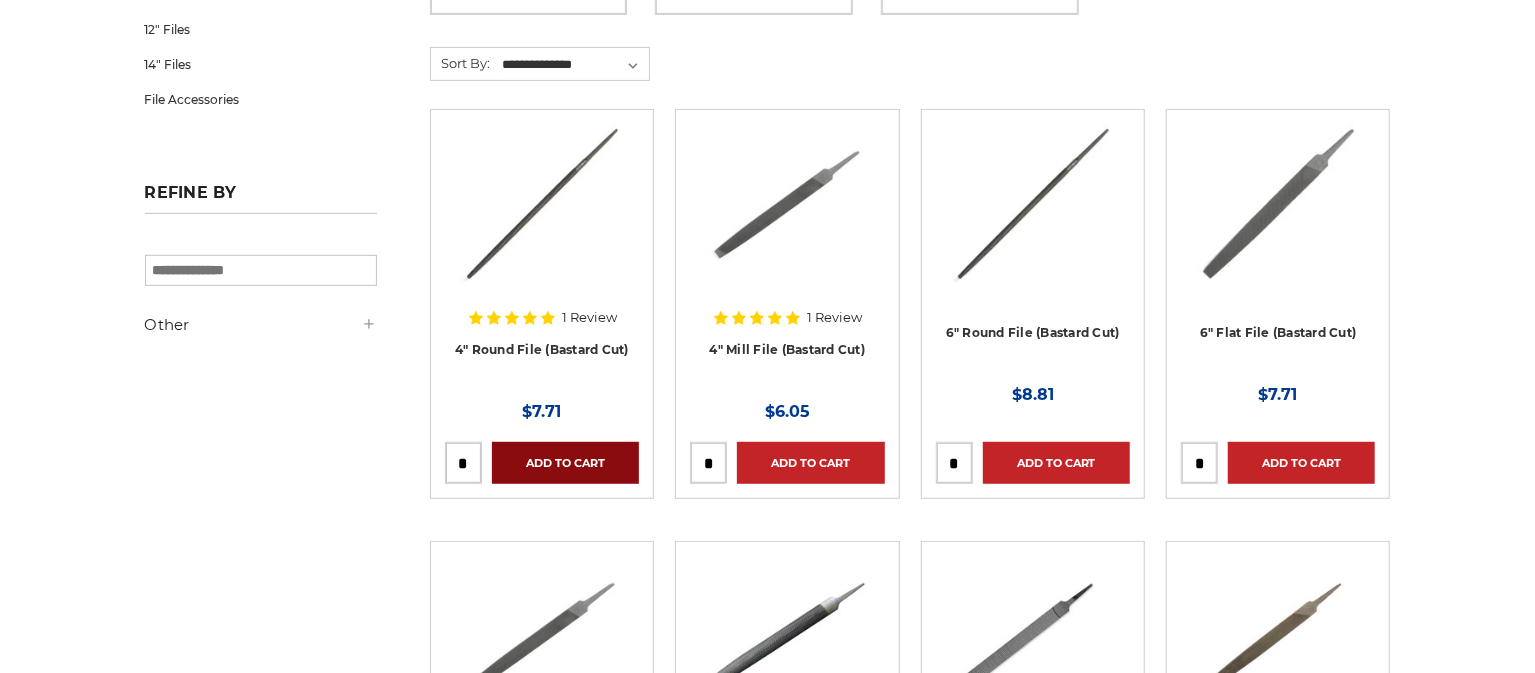 click on "Add to Cart" at bounding box center [565, 463] 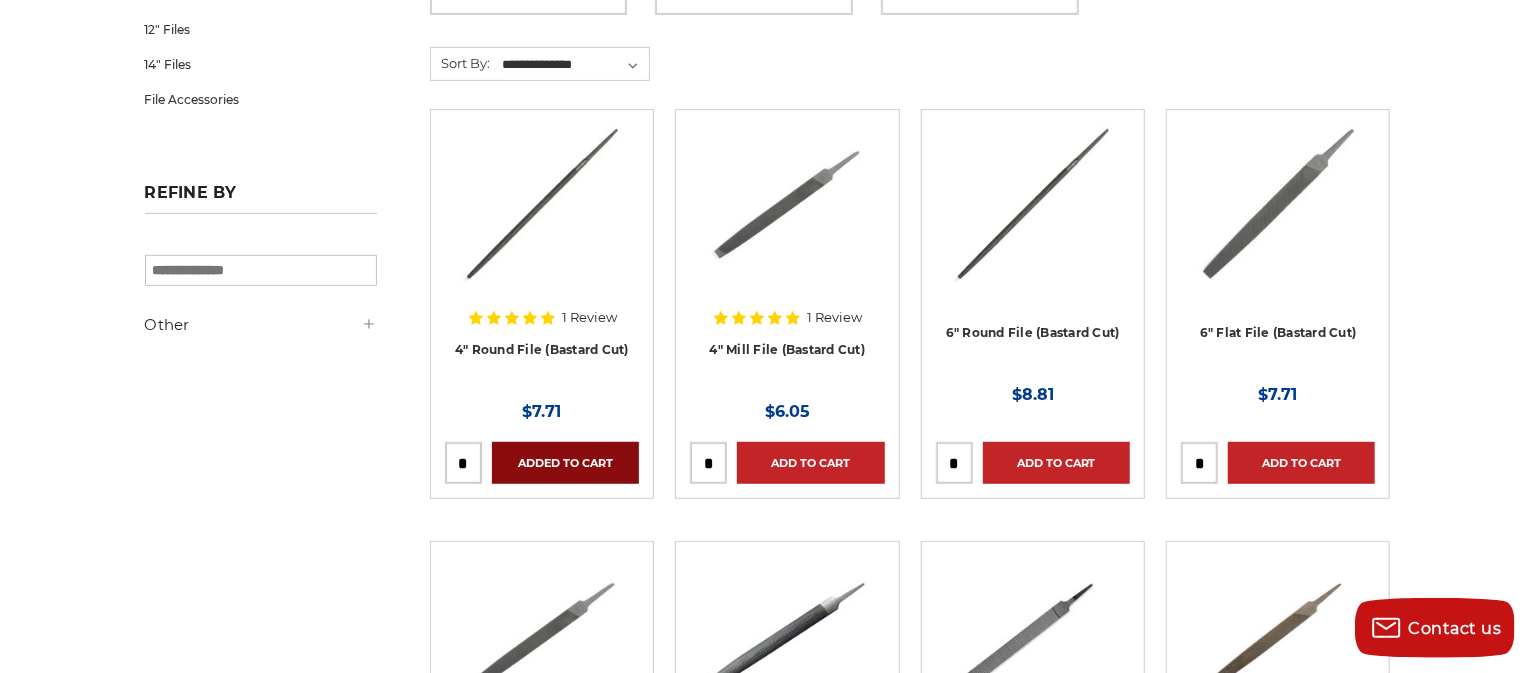 scroll, scrollTop: 0, scrollLeft: 0, axis: both 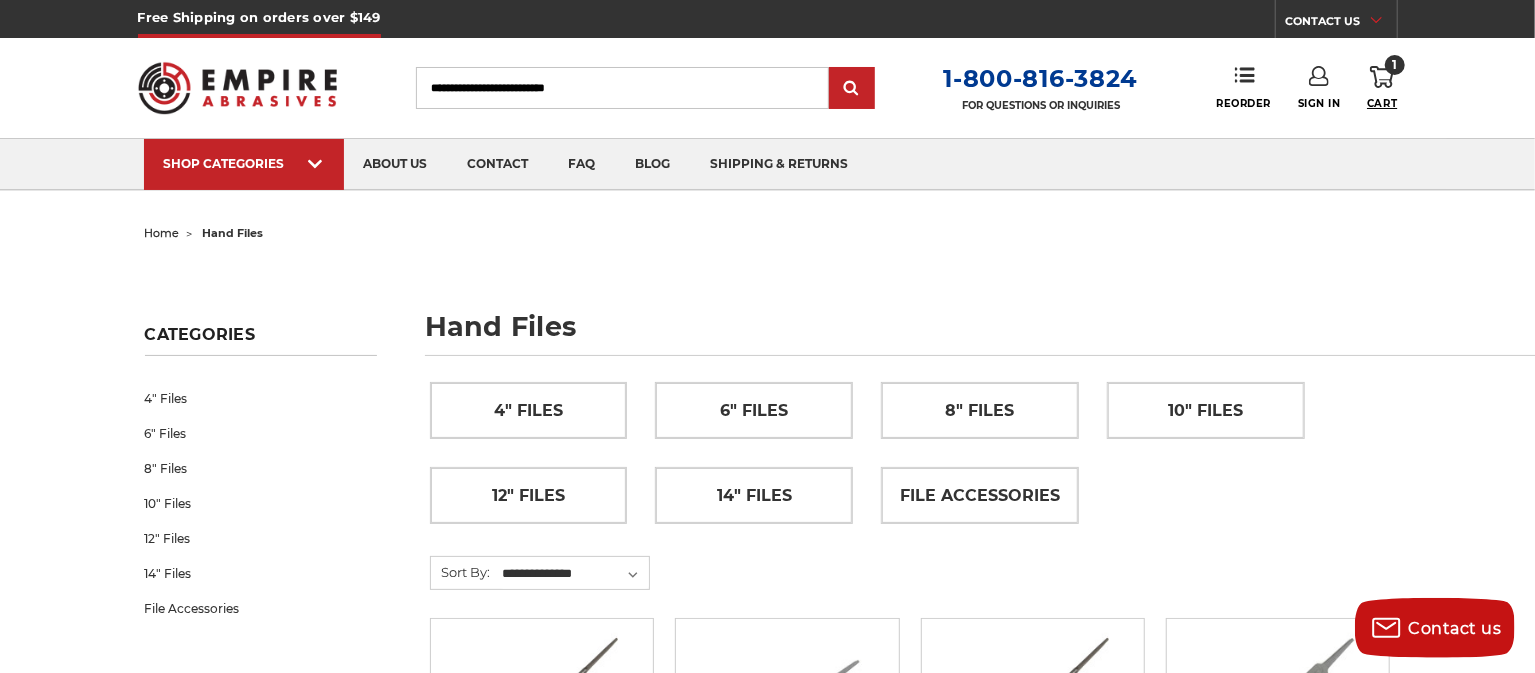 click on "Cart" at bounding box center (1382, 103) 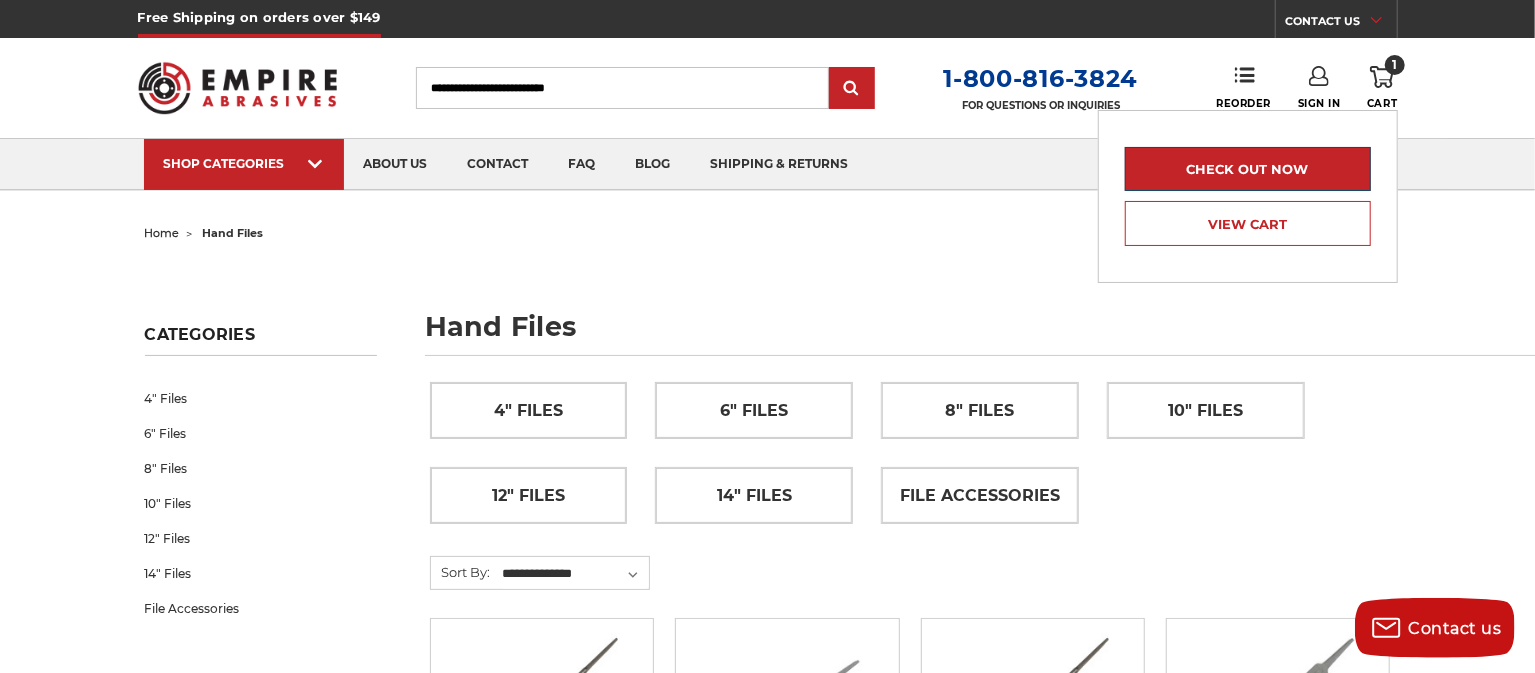 click on "Check out now" at bounding box center (1248, 169) 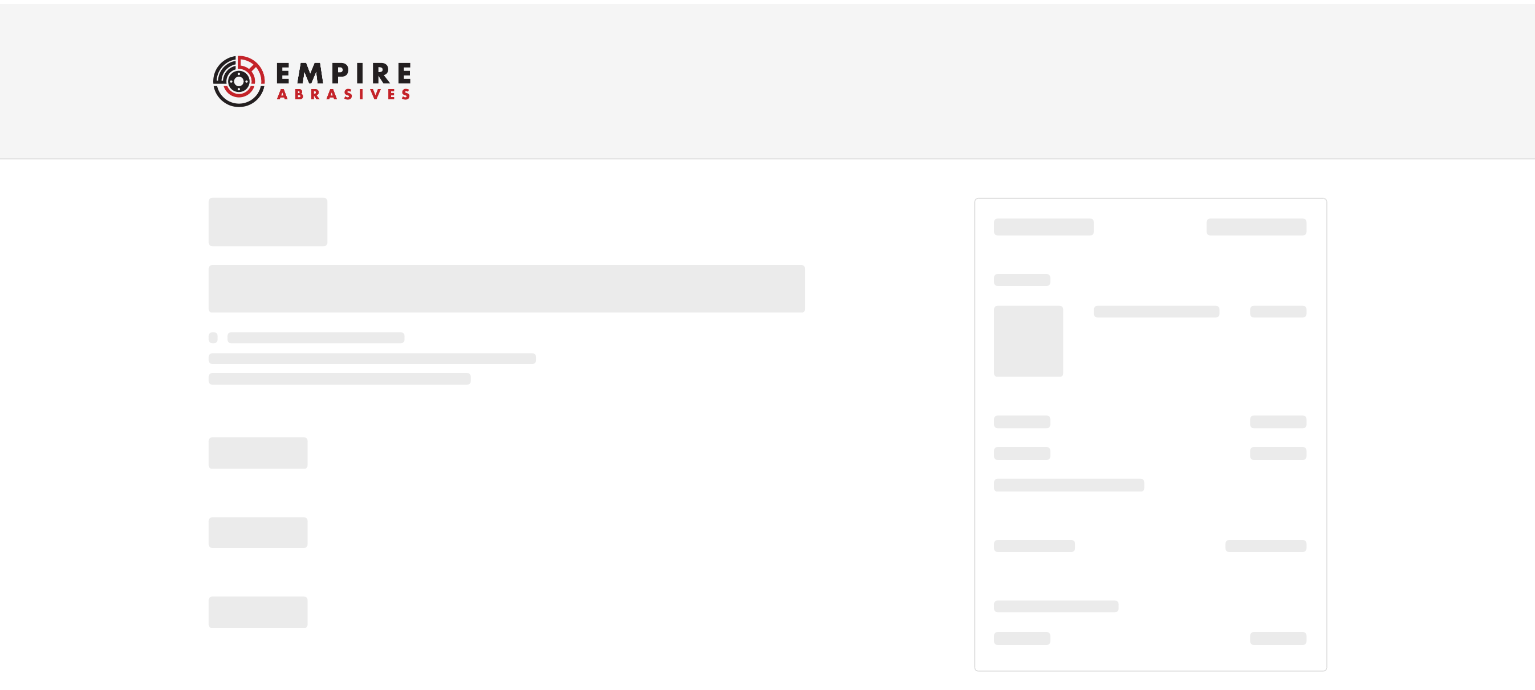 scroll, scrollTop: 0, scrollLeft: 0, axis: both 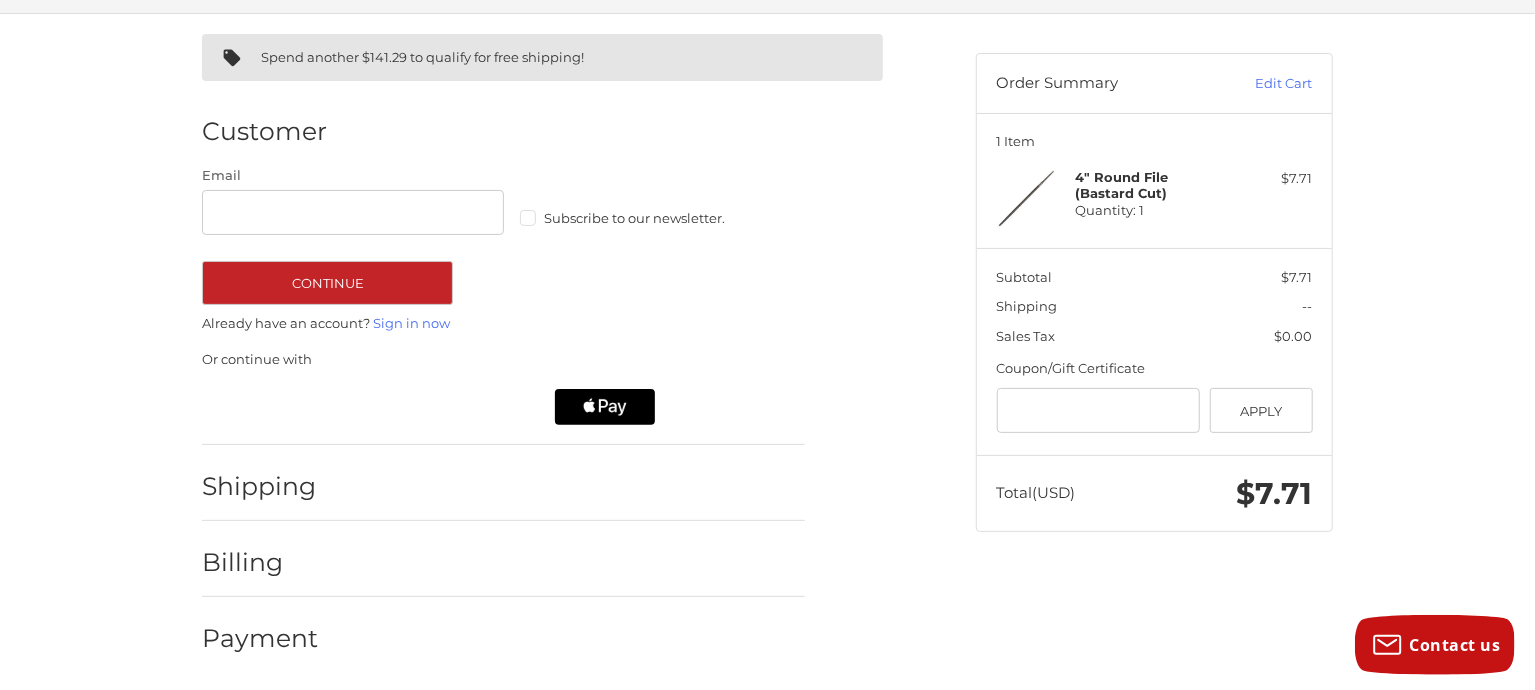 click on "Apple Logo" 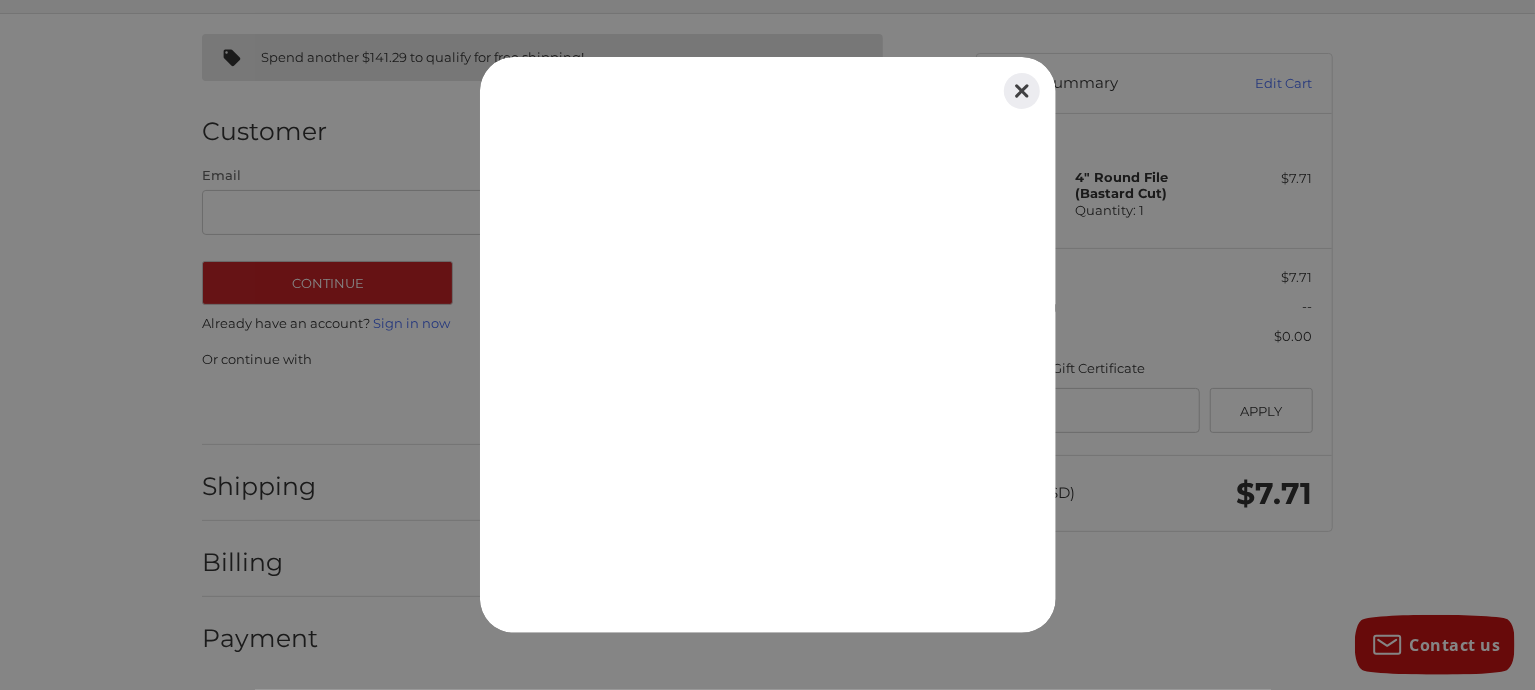 click 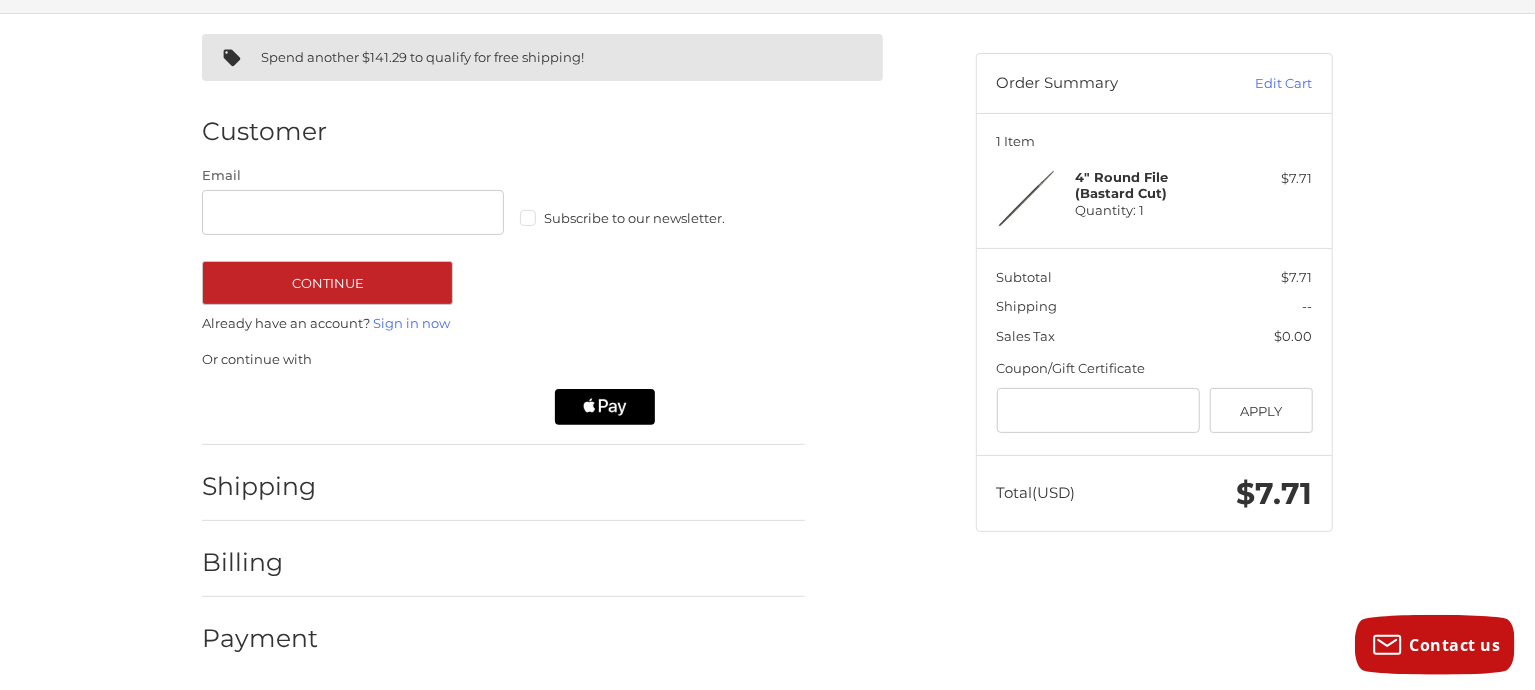 scroll, scrollTop: 143, scrollLeft: 0, axis: vertical 